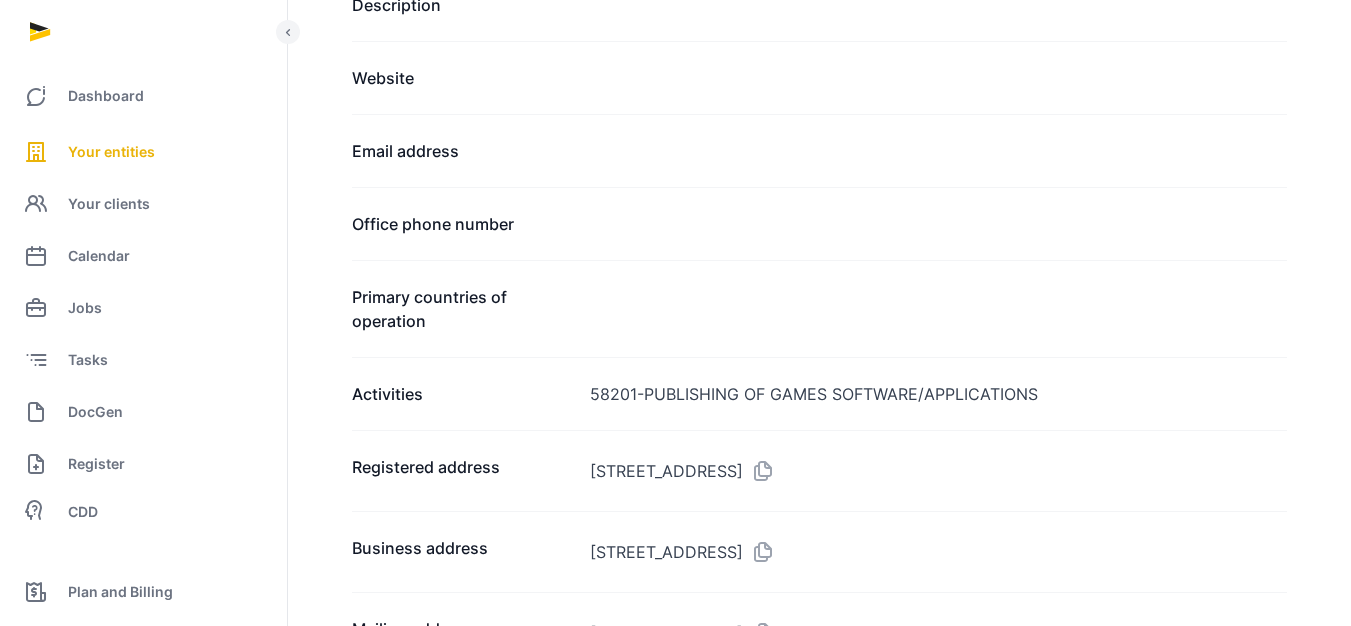 click on "Your entities" at bounding box center [143, 152] 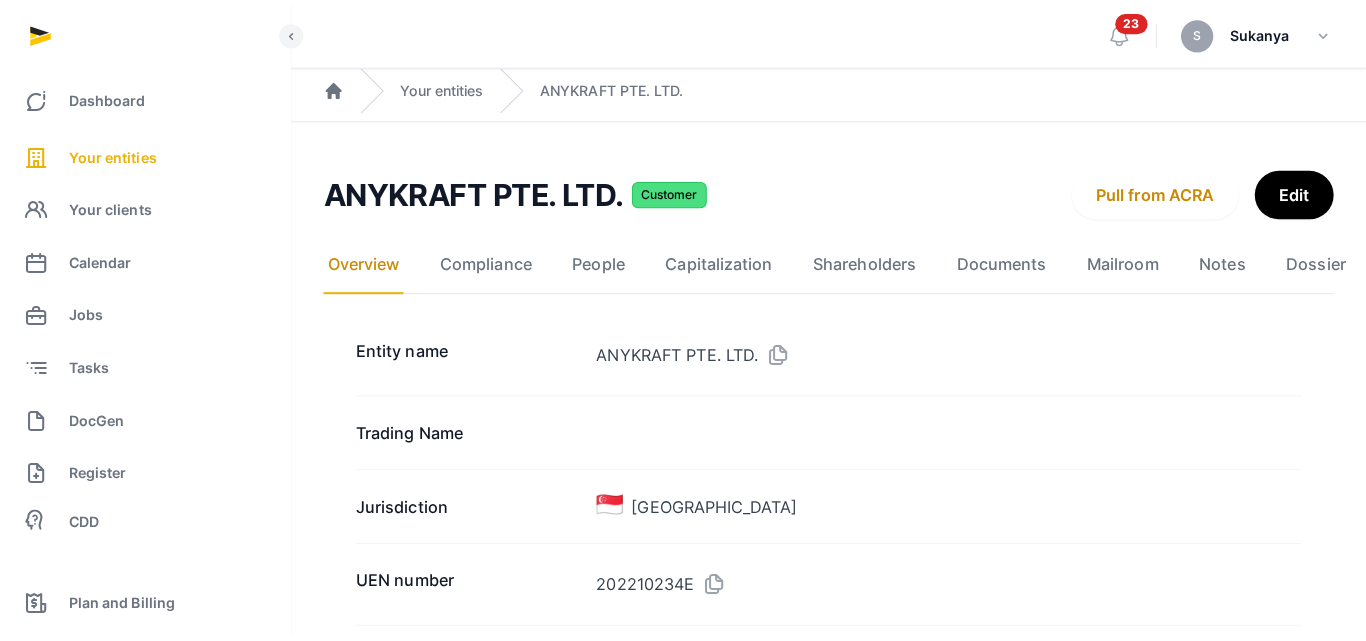 scroll, scrollTop: 0, scrollLeft: 0, axis: both 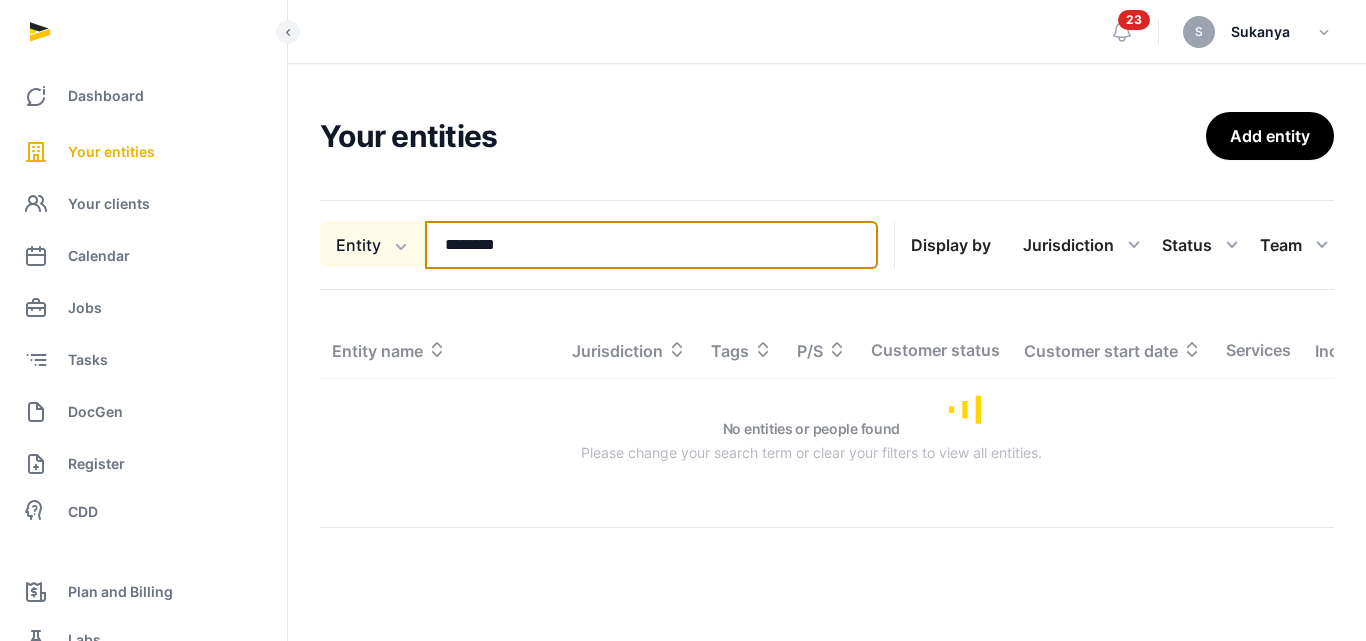 drag, startPoint x: 547, startPoint y: 239, endPoint x: 379, endPoint y: 228, distance: 168.35974 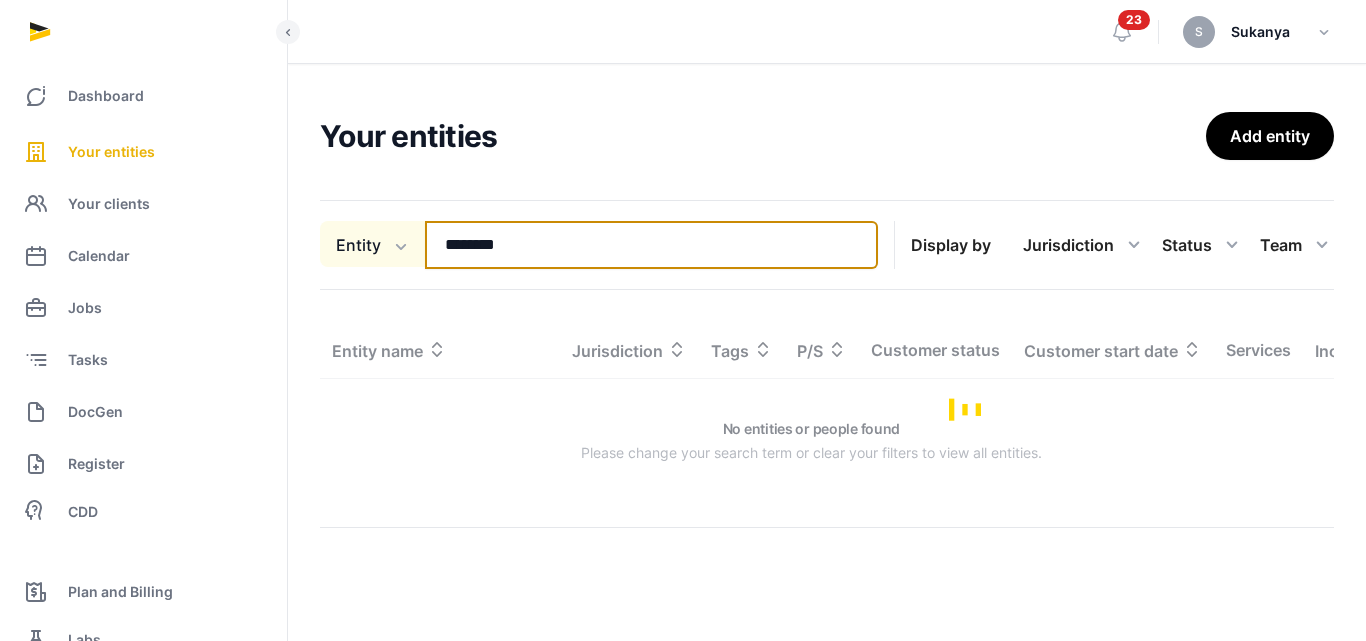 click on "Entity   Entity   People   Tags  Services ******** Search" at bounding box center [599, 245] 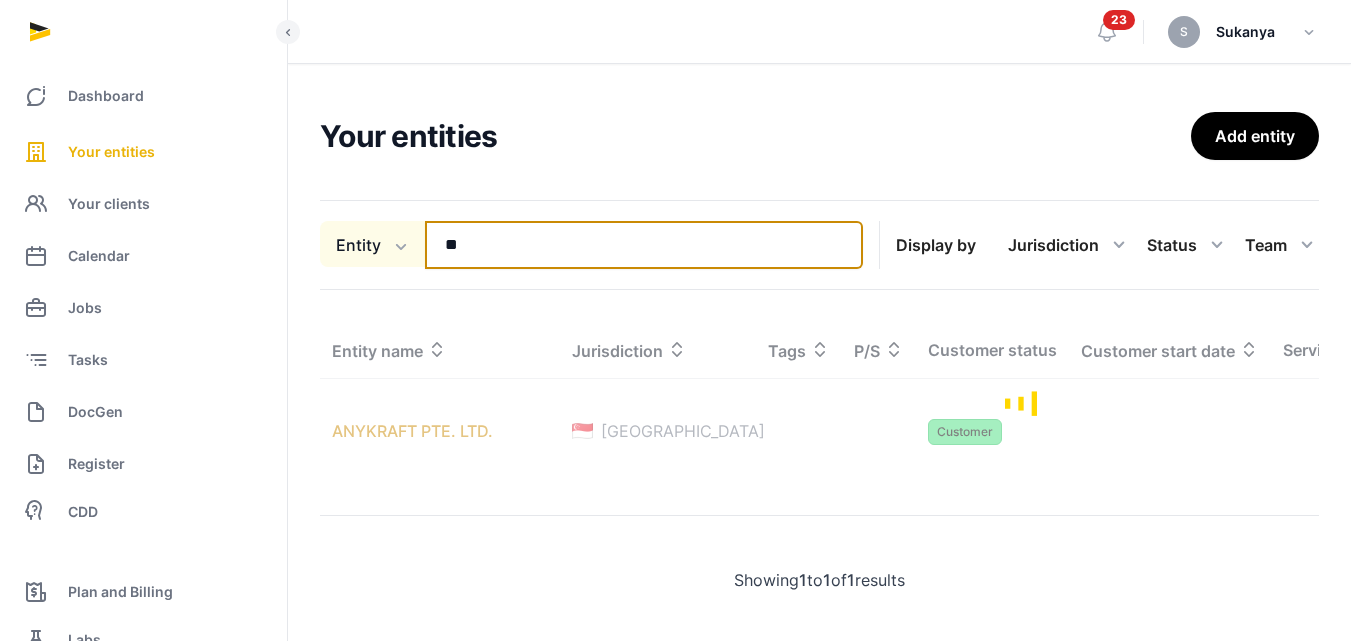 type on "*" 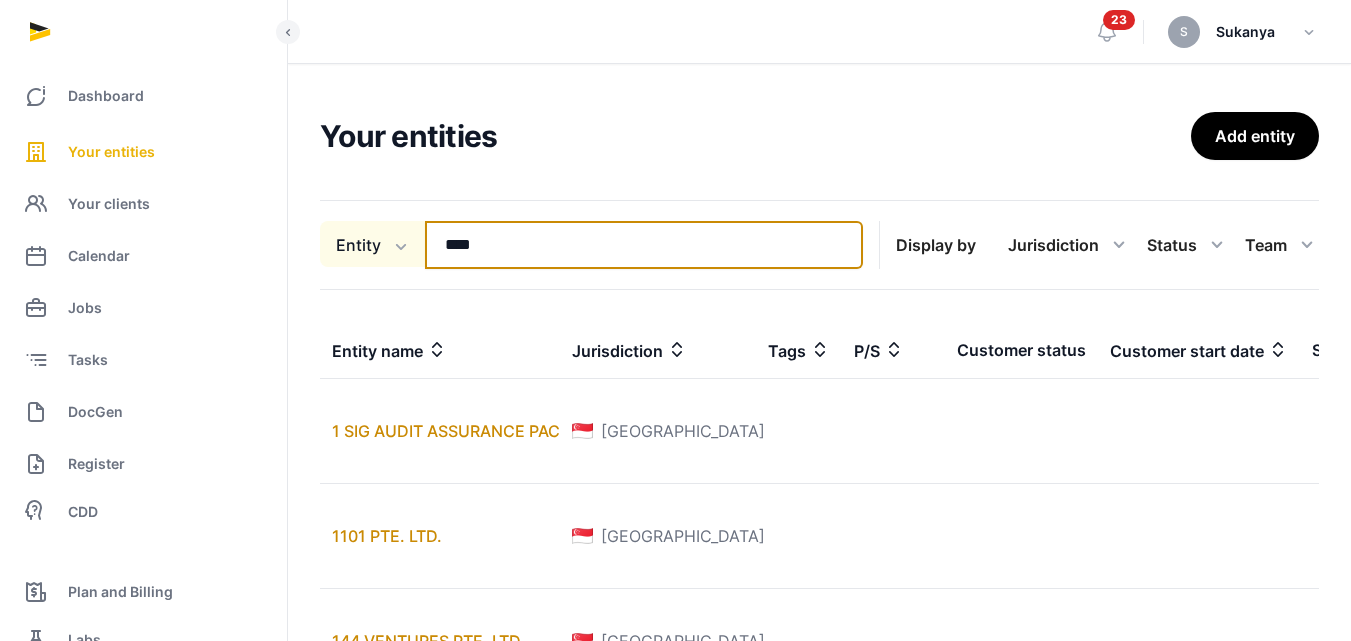 type on "****" 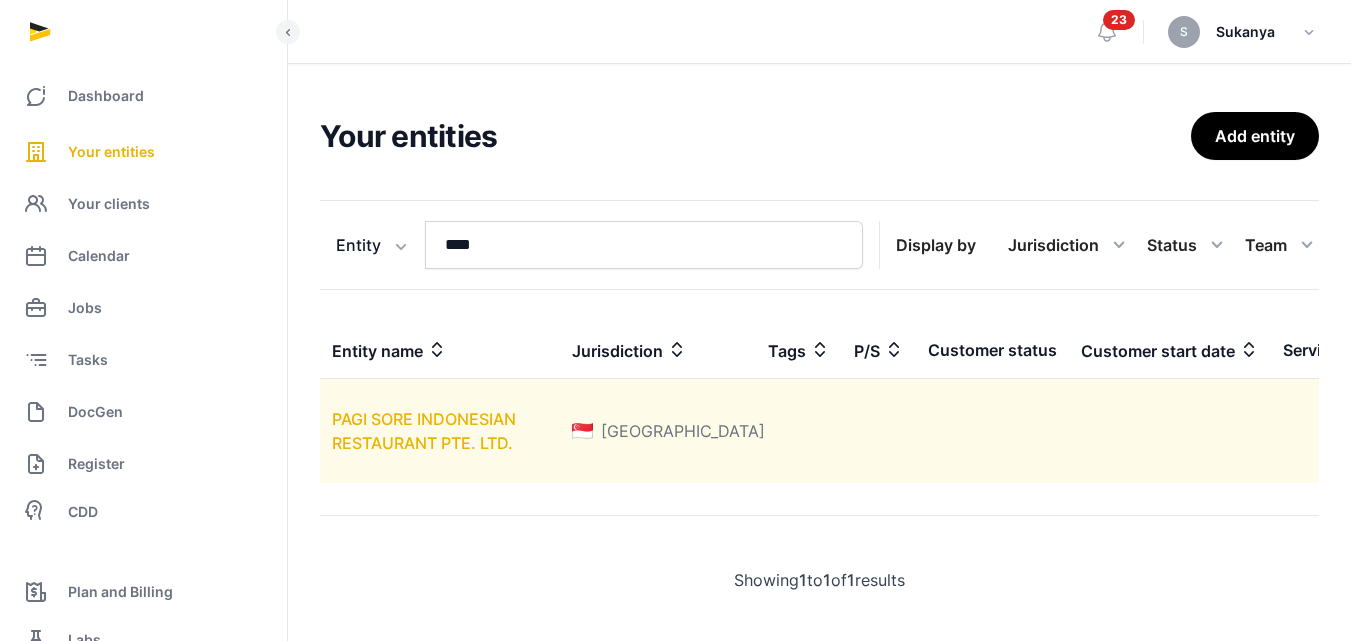 click on "PAGI SORE INDONESIAN RESTAURANT PTE. LTD." at bounding box center [424, 431] 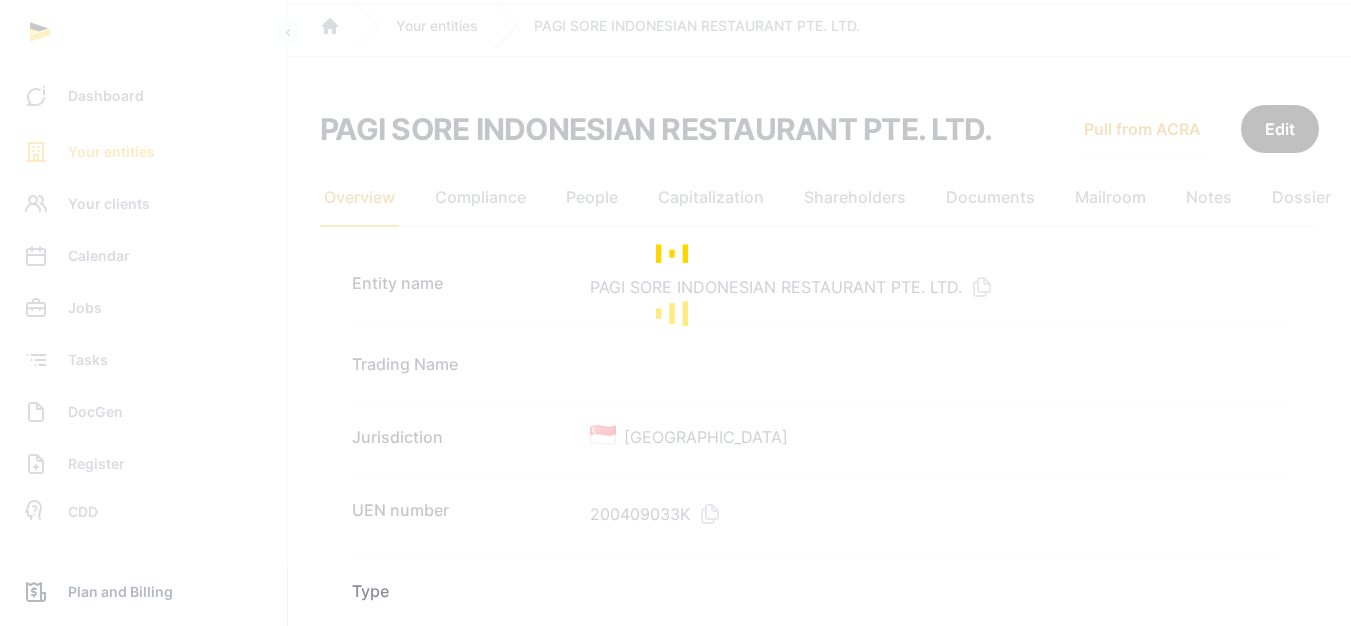 scroll, scrollTop: 200, scrollLeft: 0, axis: vertical 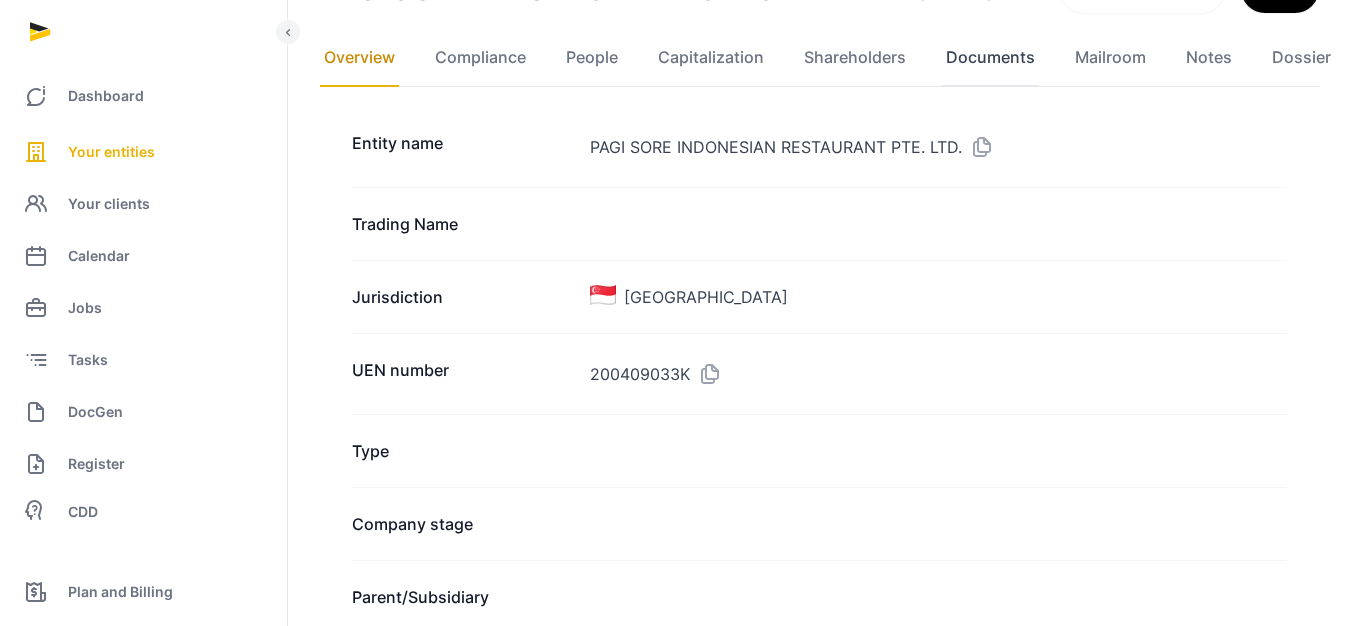 click on "Documents" 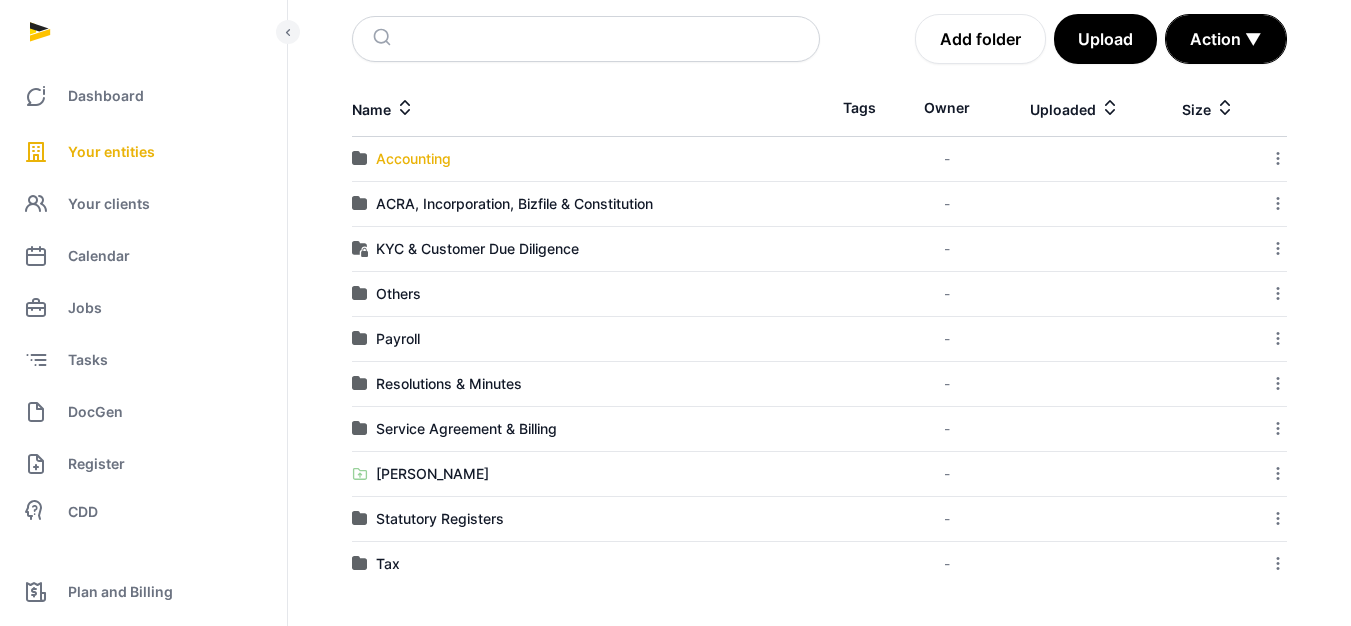 click on "Accounting" at bounding box center (413, 159) 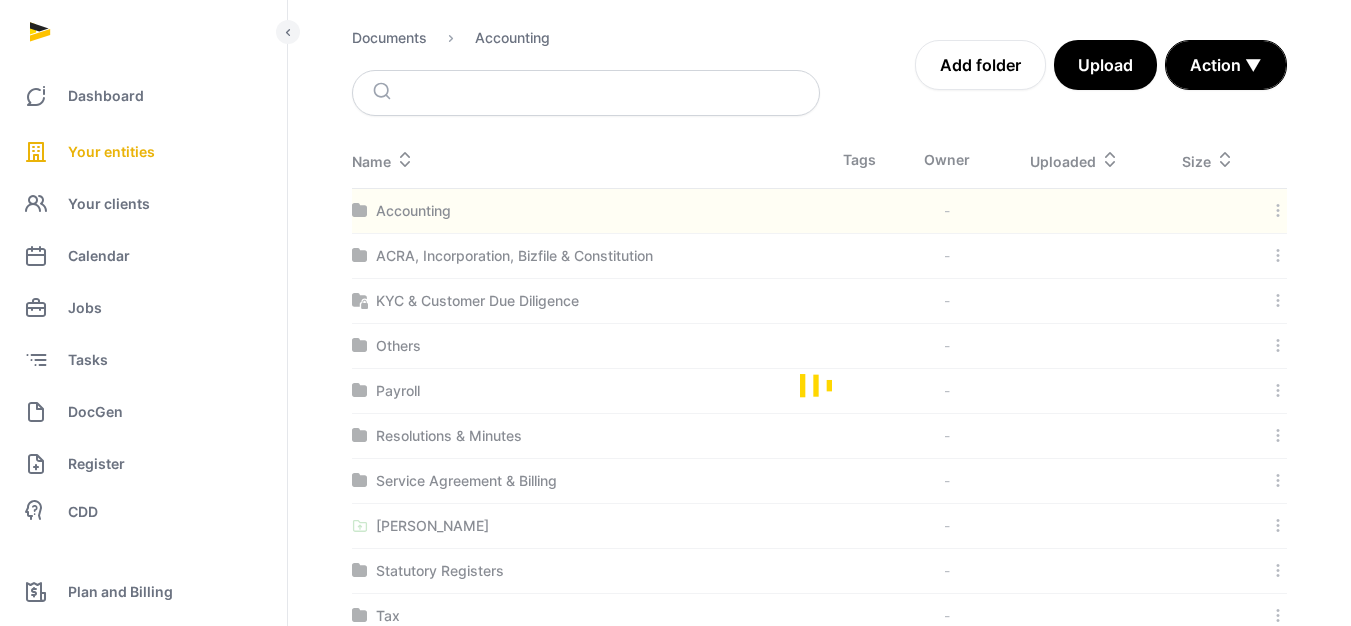 scroll, scrollTop: 120, scrollLeft: 0, axis: vertical 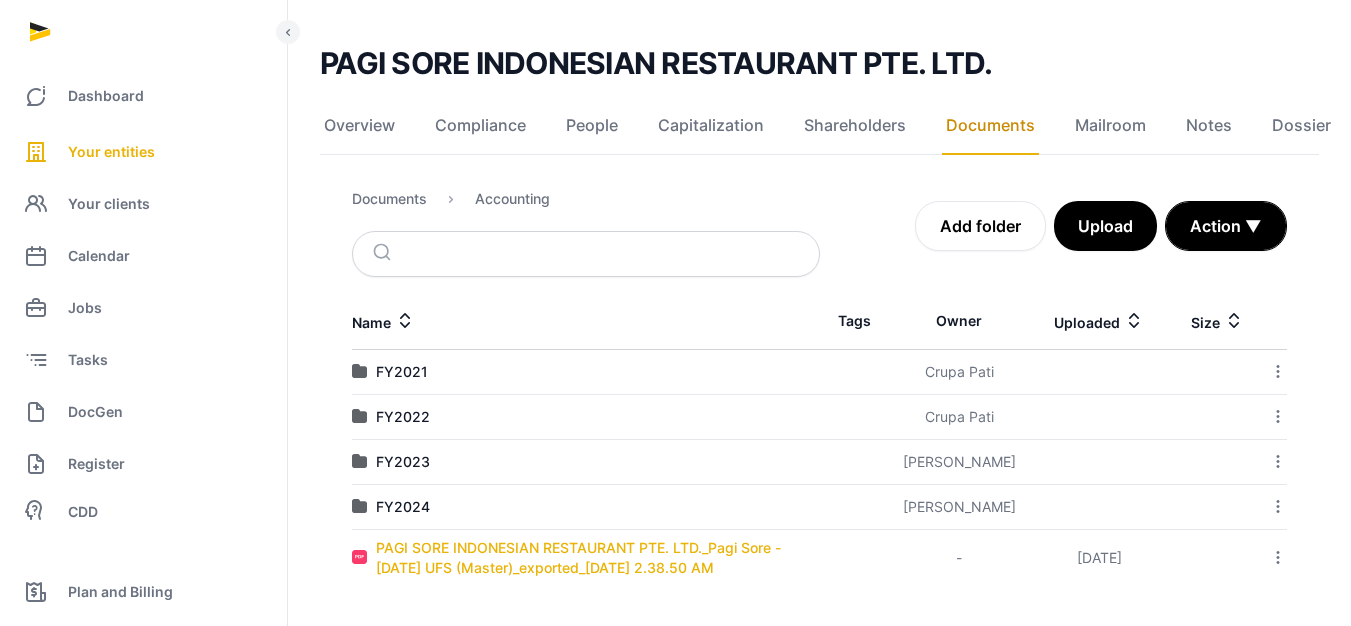 click on "PAGI SORE INDONESIAN RESTAURANT PTE. LTD._Pagi Sore - [DATE] UFS (Master)_exported_[DATE] 2.38.50 AM" at bounding box center (598, 558) 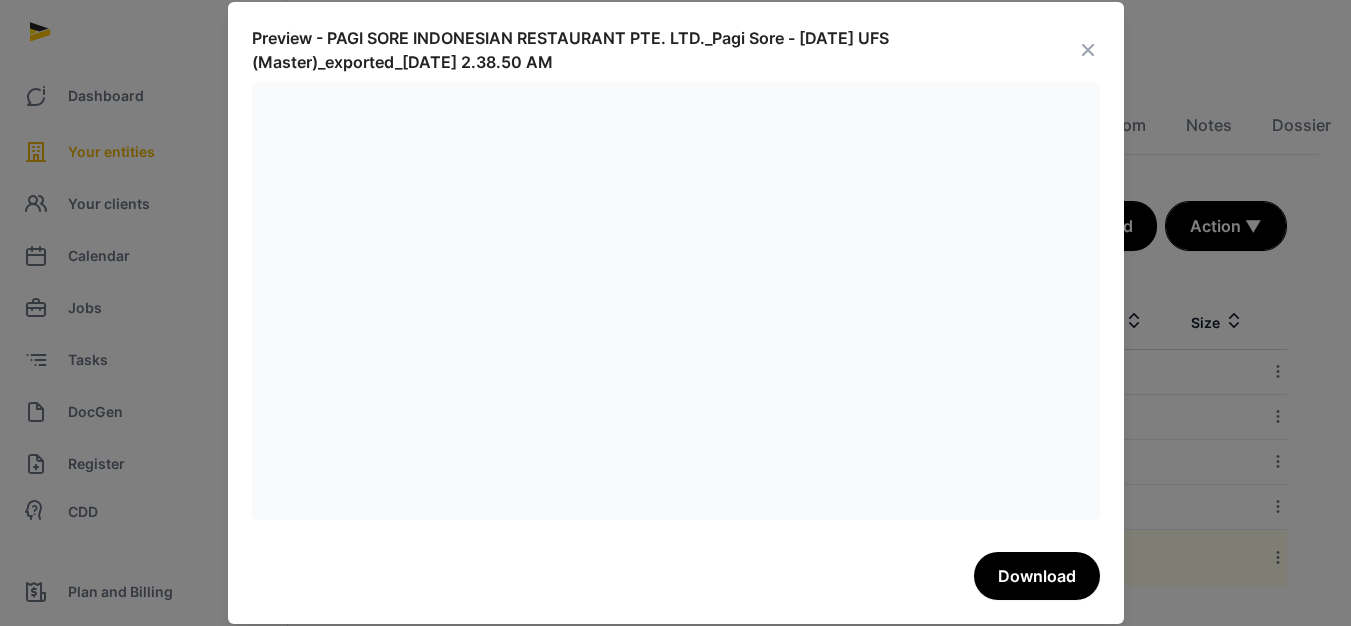 click at bounding box center (1088, 50) 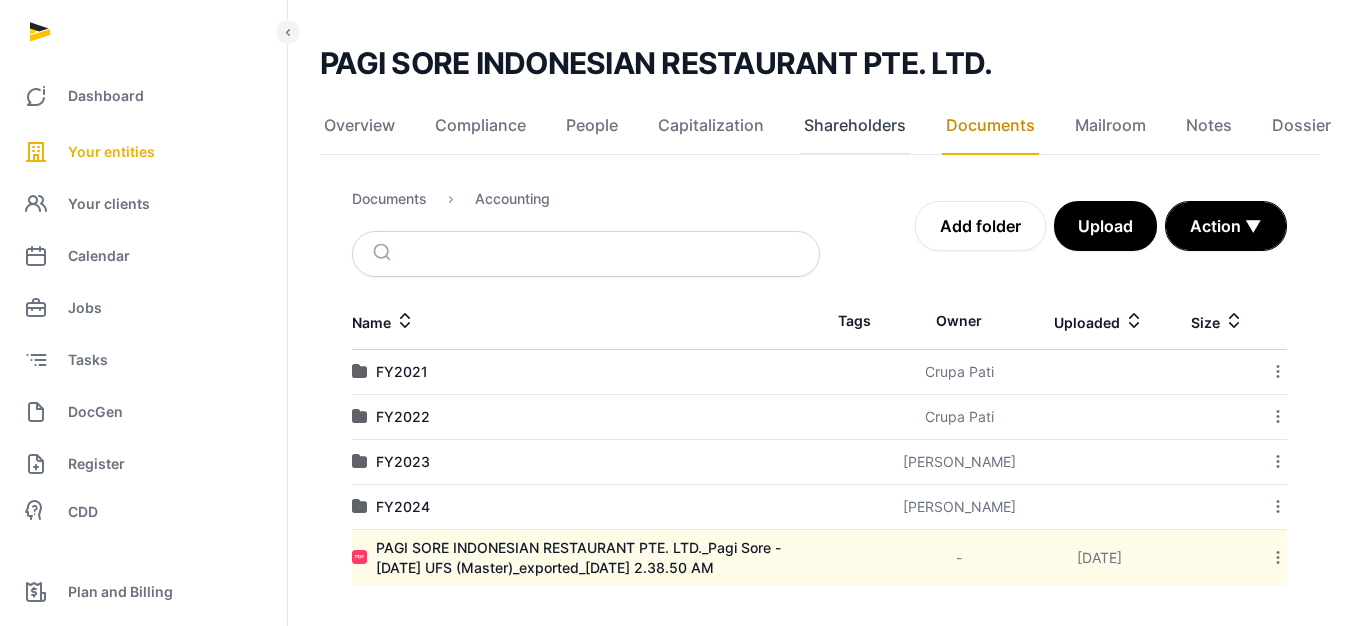 click on "Shareholders" 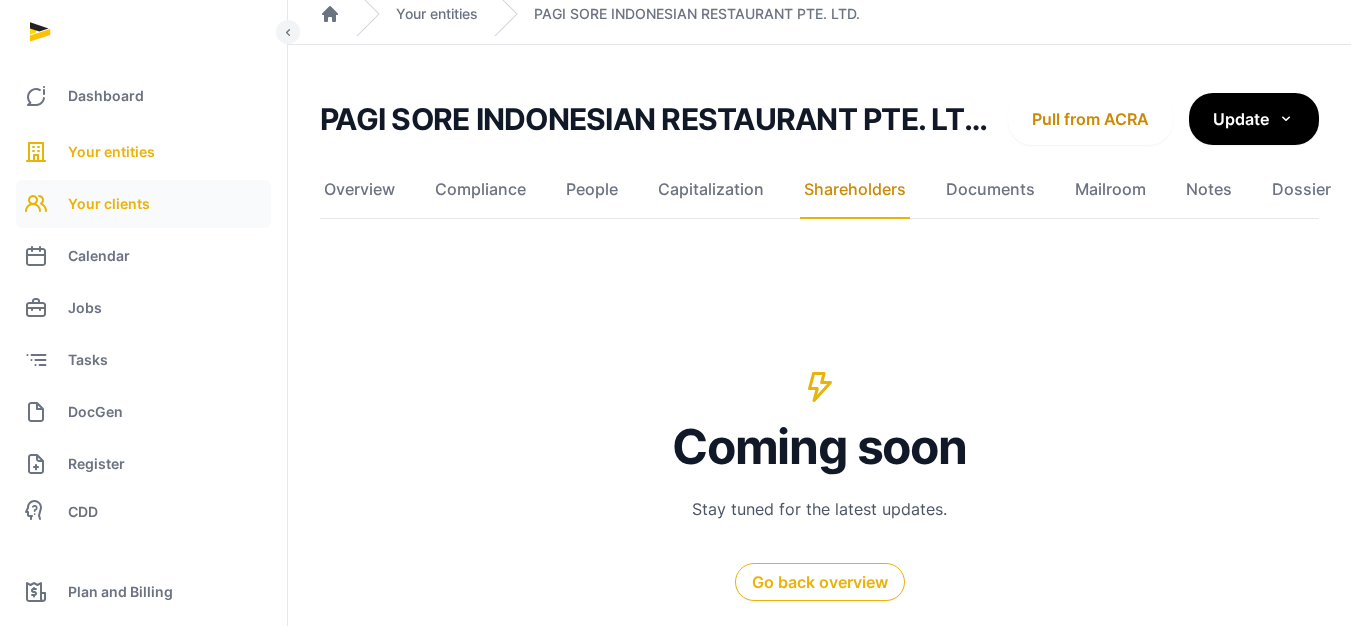scroll, scrollTop: 0, scrollLeft: 0, axis: both 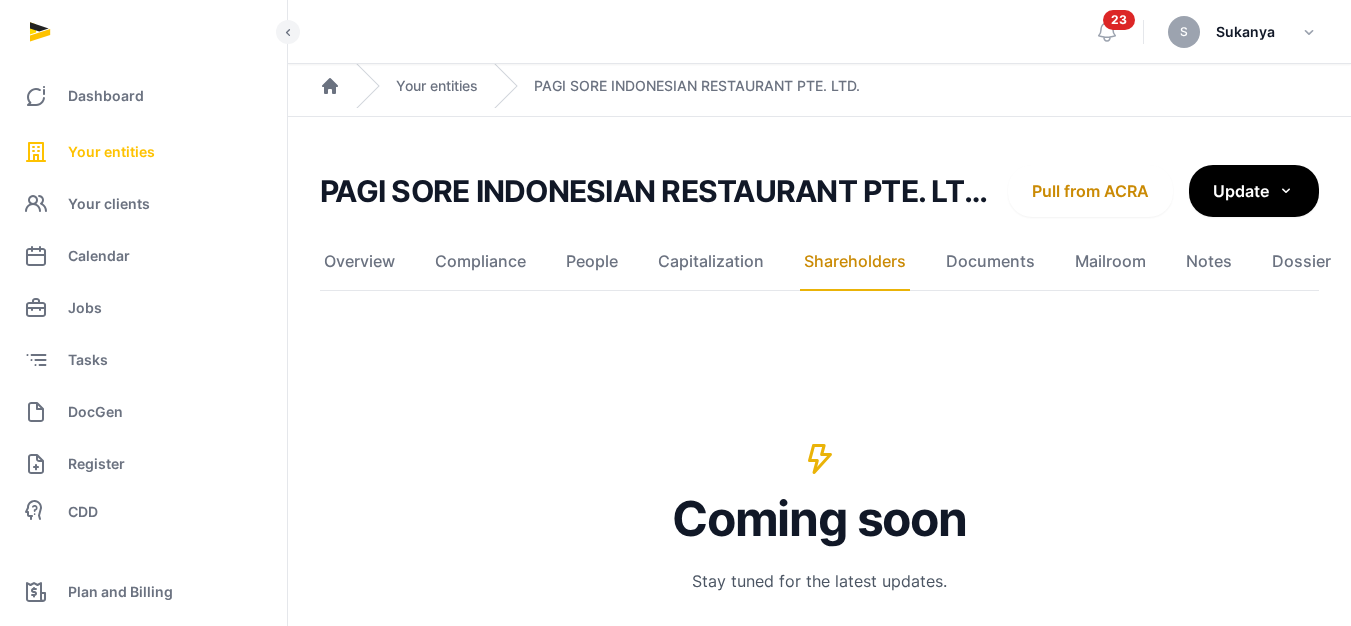 click on "Your entities" at bounding box center [111, 152] 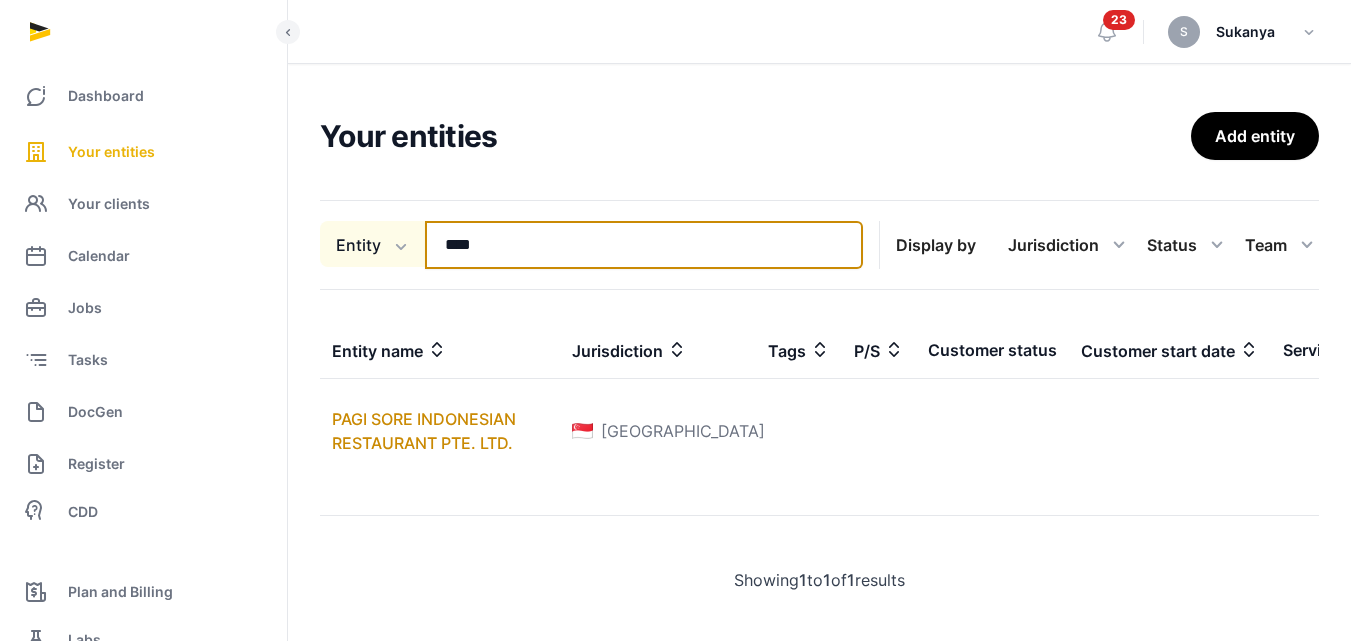drag, startPoint x: 502, startPoint y: 234, endPoint x: 406, endPoint y: 252, distance: 97.67292 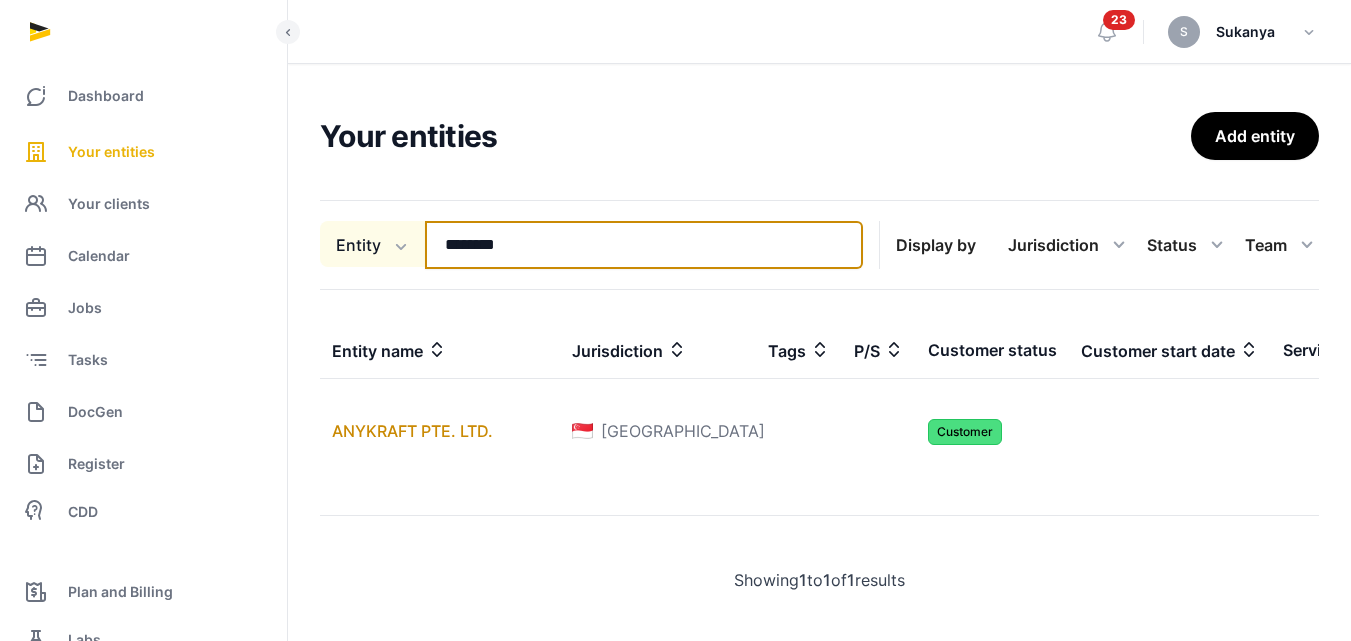 type on "********" 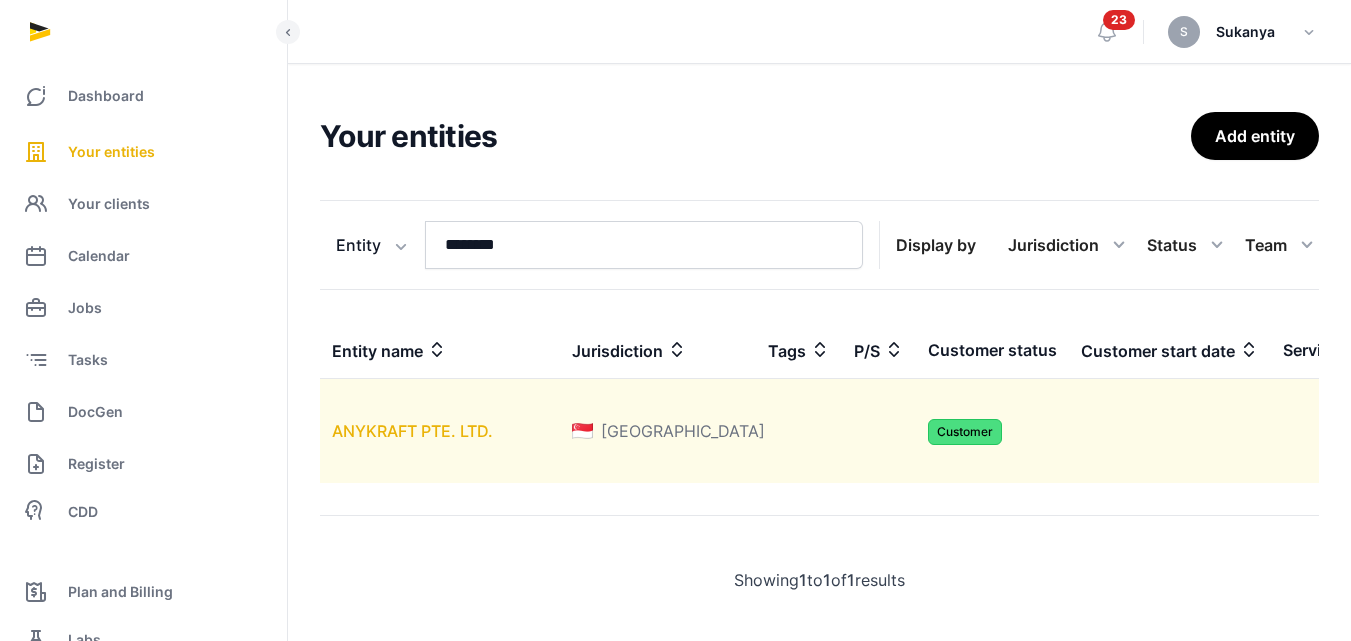 click on "ANYKRAFT PTE. LTD." at bounding box center (412, 431) 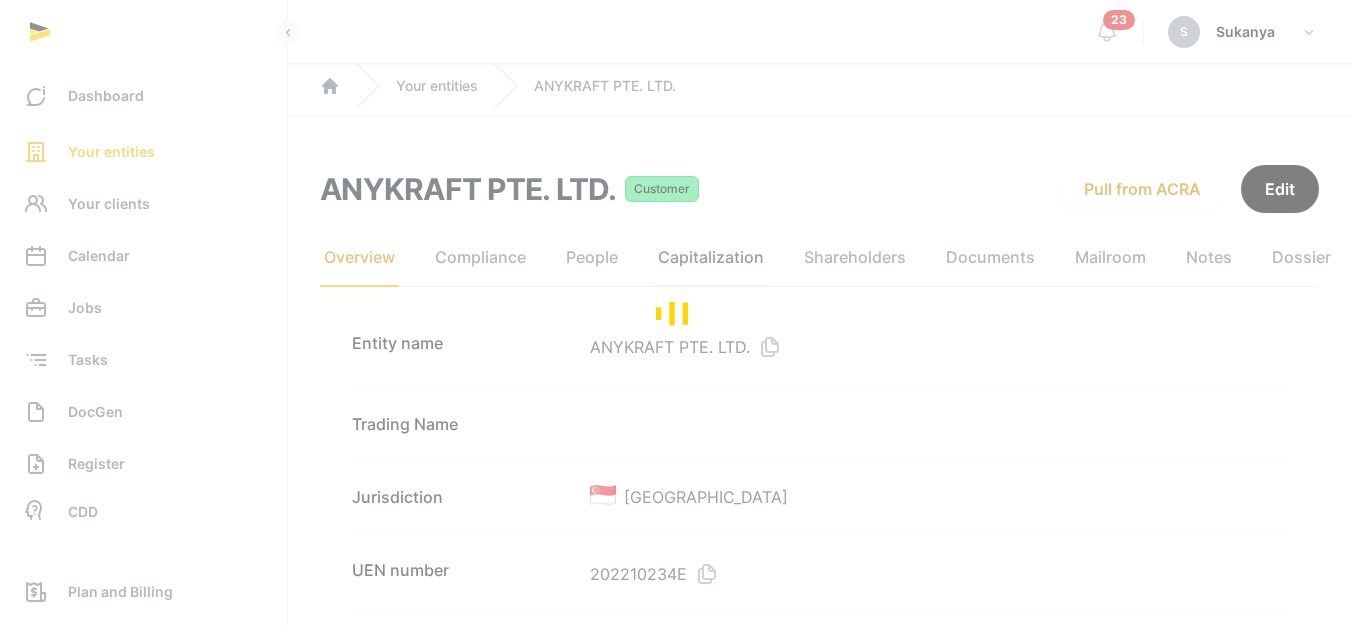 click on "Overview  Compliance  People  Capitalization  Shareholders  Documents  Mailroom  Notes  Dossier  Jobs  Entity name ANYKRAFT PTE. LTD.  Trading Name   Jurisdiction [GEOGRAPHIC_DATA] UEN number 202210234E  Type Exempt Private Company Limited by Shares  Company stage Parent/Subsidiary Industry Description   Website Email address Office phone number Primary countries of operation Activities 58201-PUBLISHING OF GAMES SOFTWARE/APPLICATIONS Registered address [STREET_ADDRESS]  Business address [STREET_ADDRESS]  Mailing address [STREET_ADDRESS]  Incorporation date [DATE]  Tags Entity status Active  Registered Agent (Managed by Stellar) Questionnaire Update Customer status Customer Customer start date Freemium No Channel Partner No Service Partner No Risk rating" at bounding box center (819, 1341) 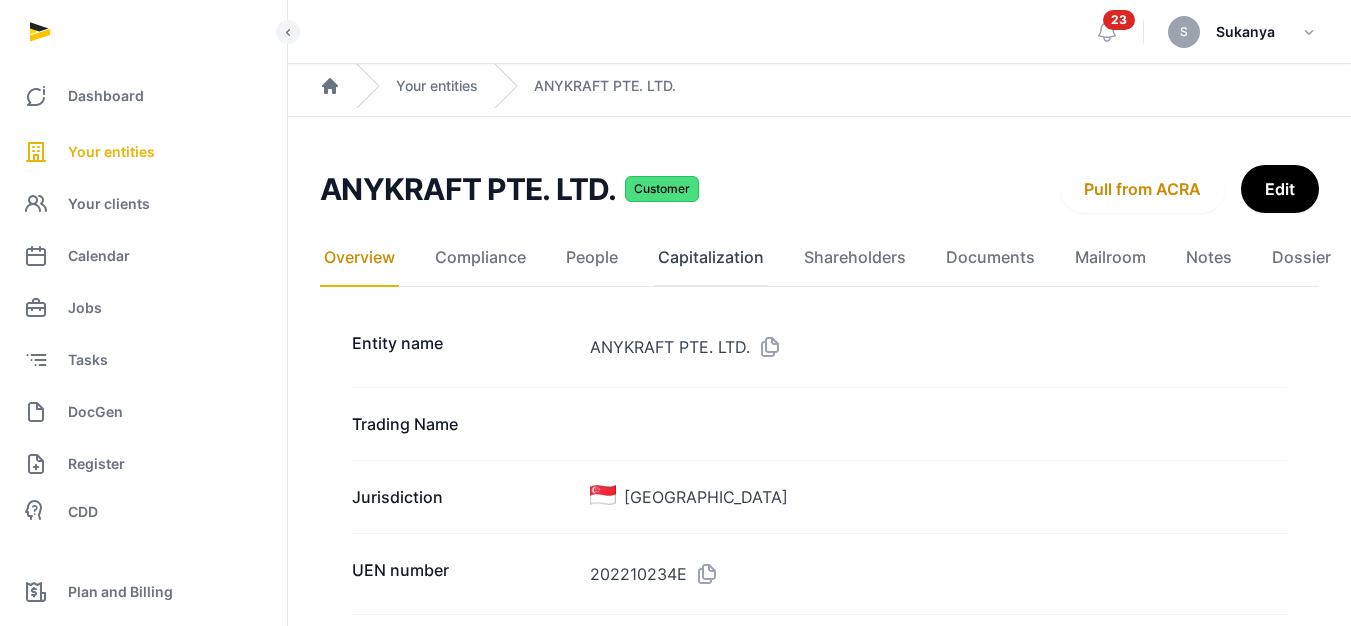 click on "Capitalization" 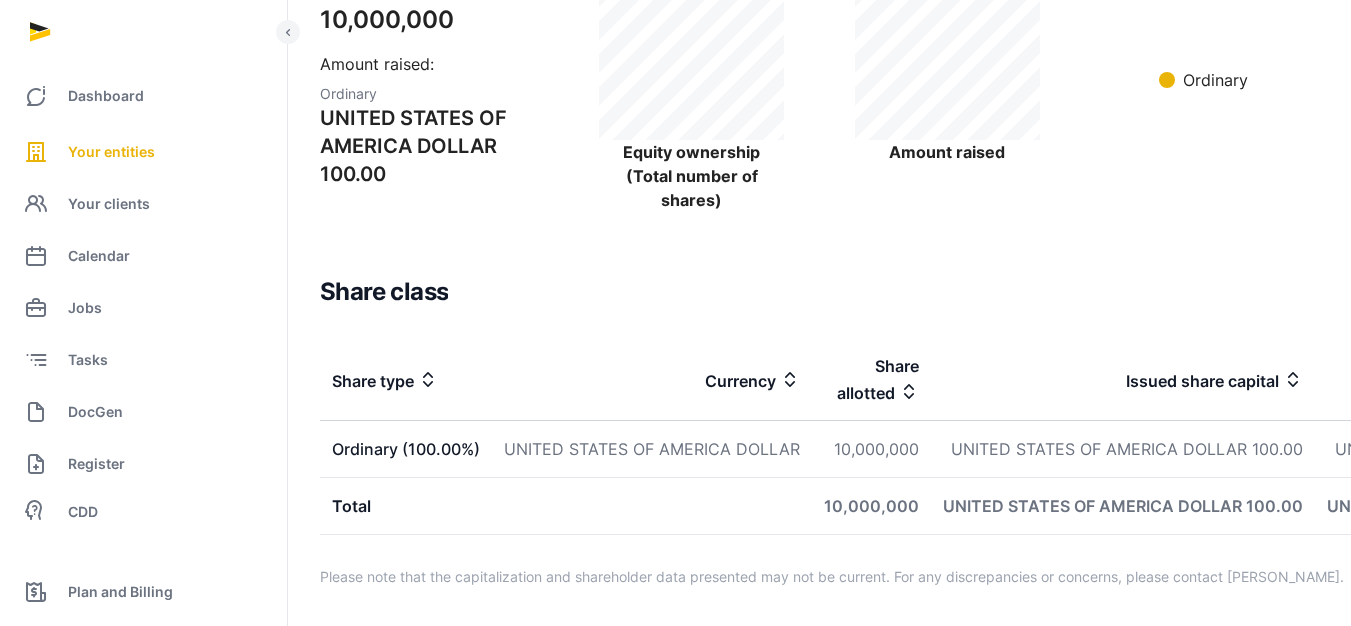 scroll, scrollTop: 404, scrollLeft: 0, axis: vertical 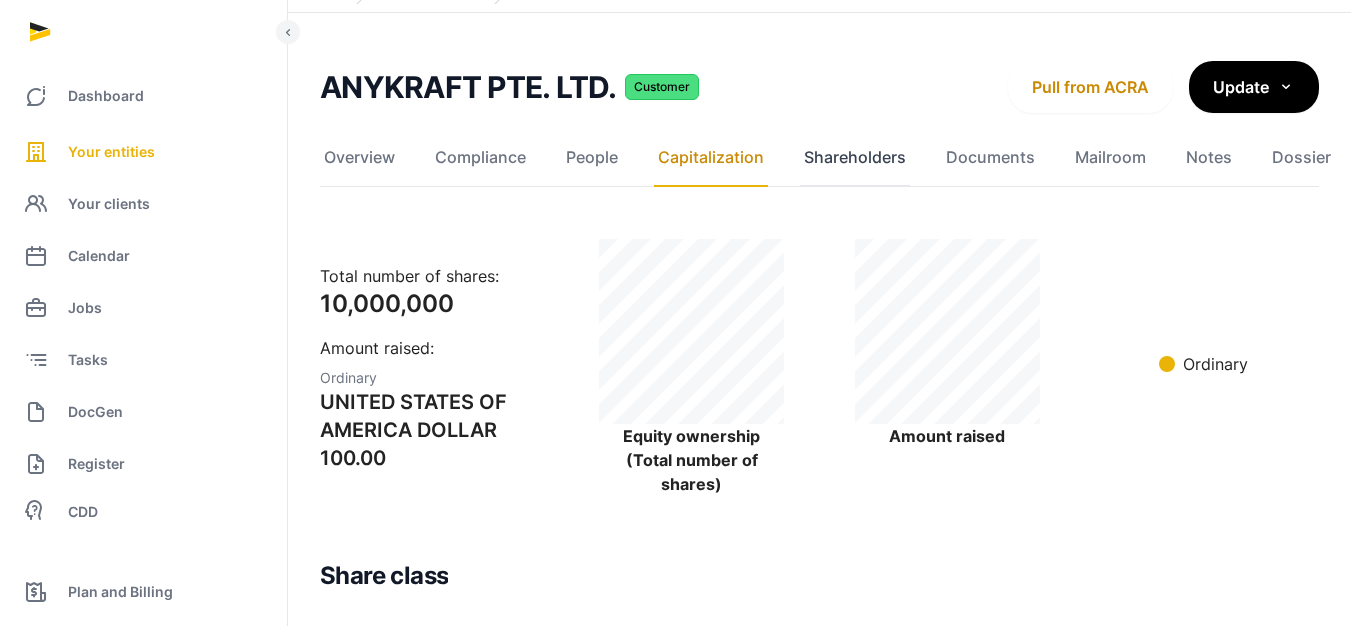 click on "Shareholders" 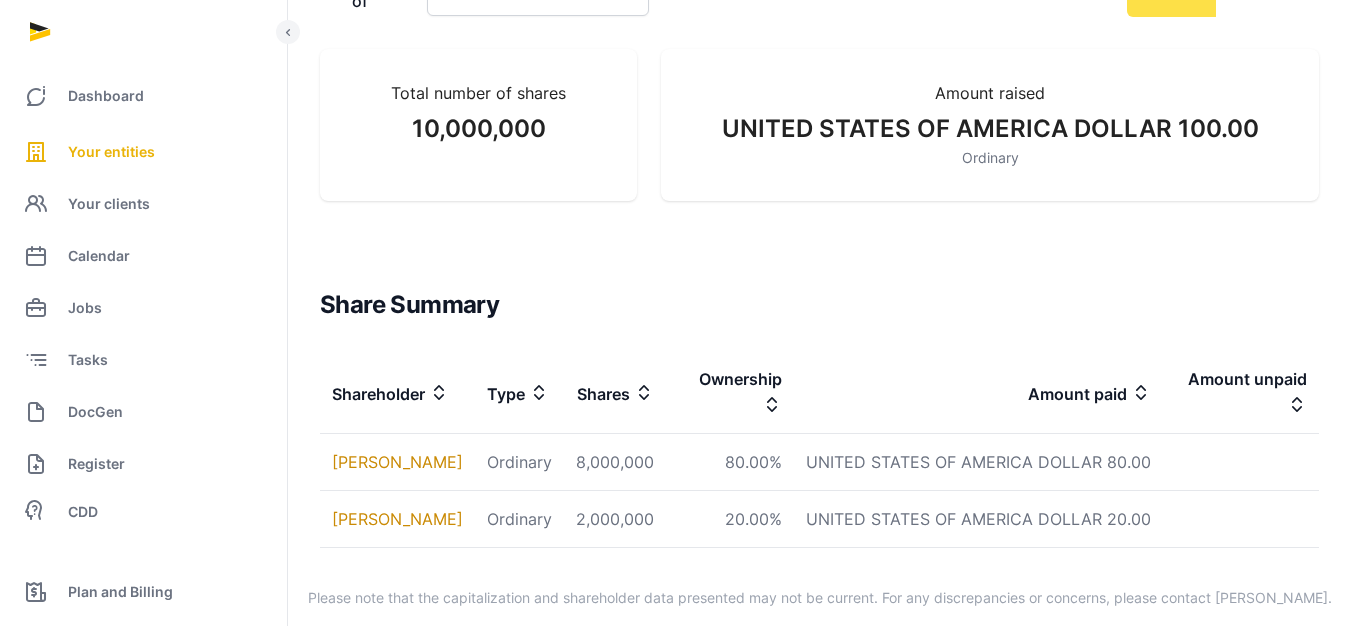 scroll, scrollTop: 374, scrollLeft: 0, axis: vertical 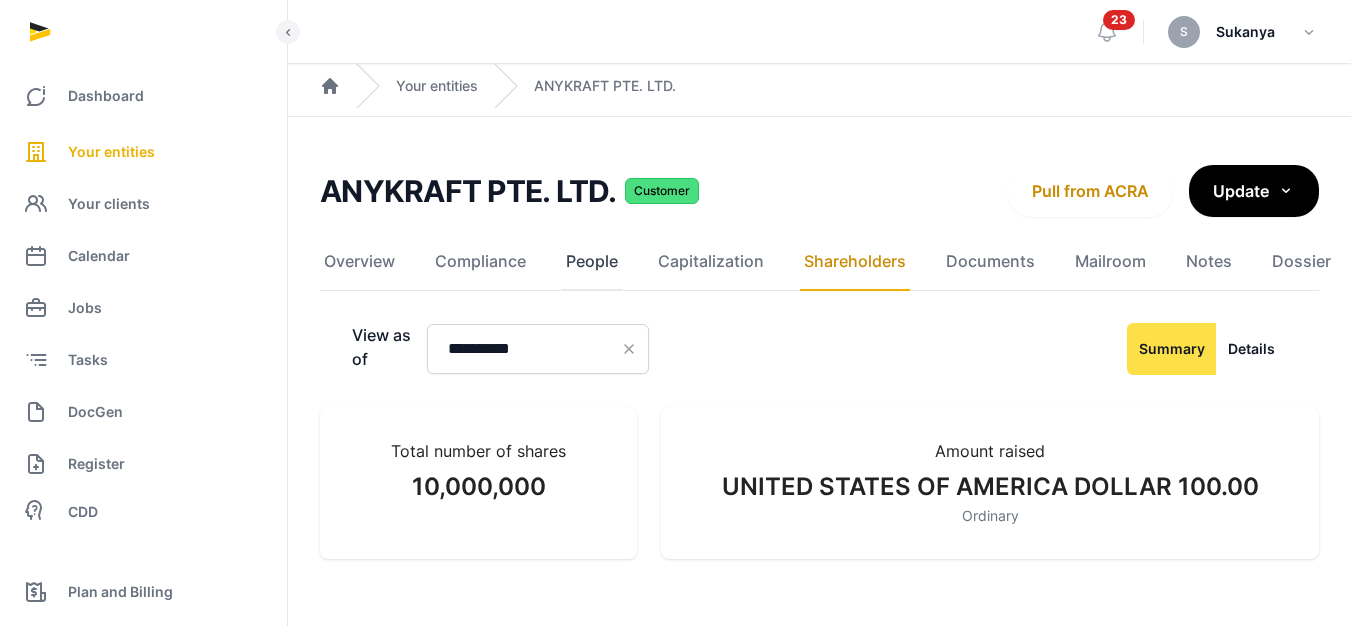 click on "People" 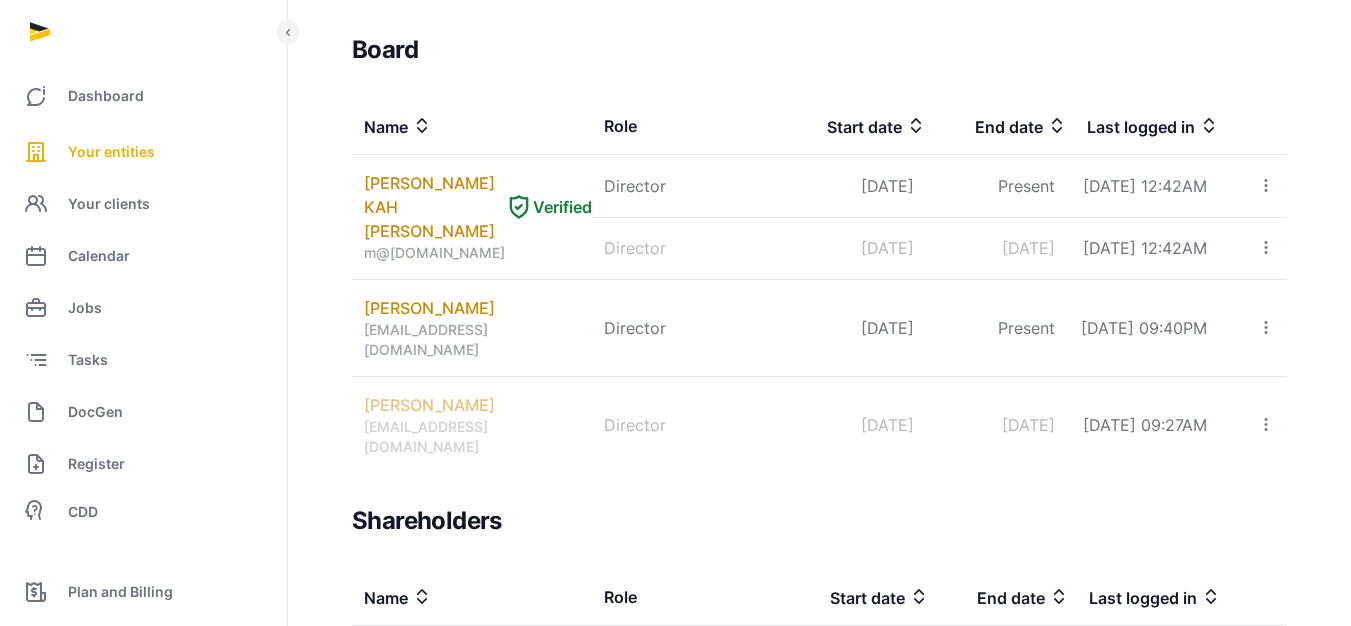 scroll, scrollTop: 1952, scrollLeft: 0, axis: vertical 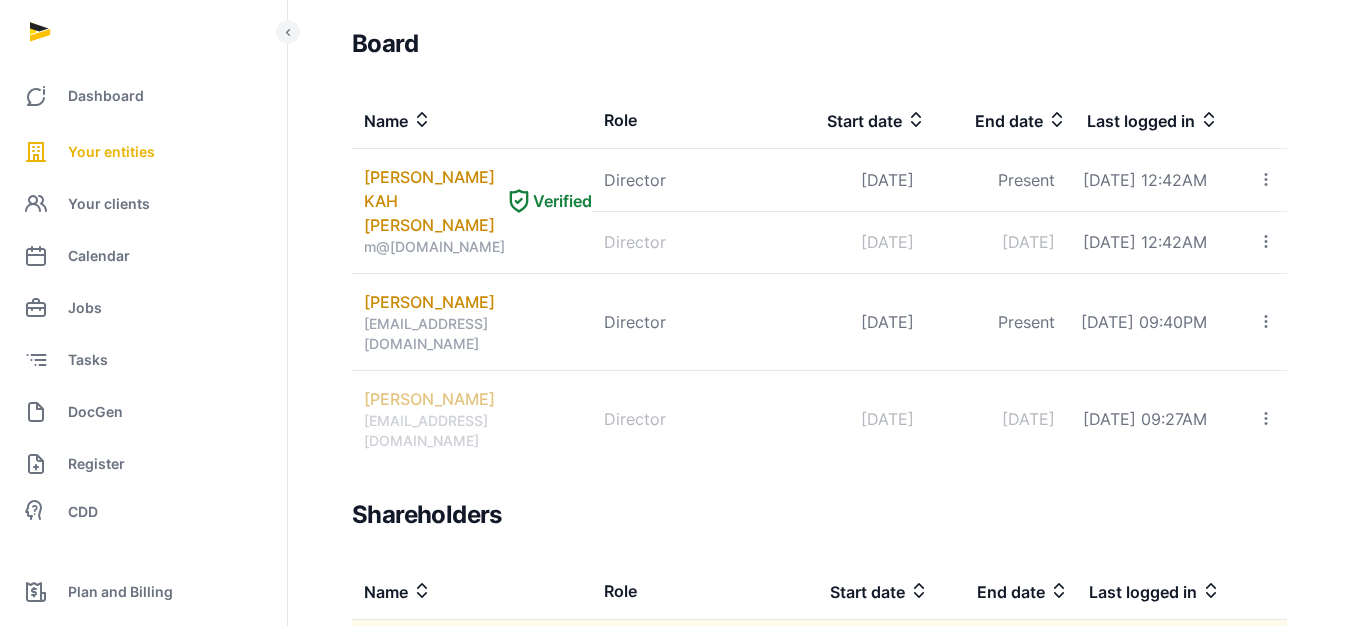 click on "[PERSON_NAME]" at bounding box center [478, 650] 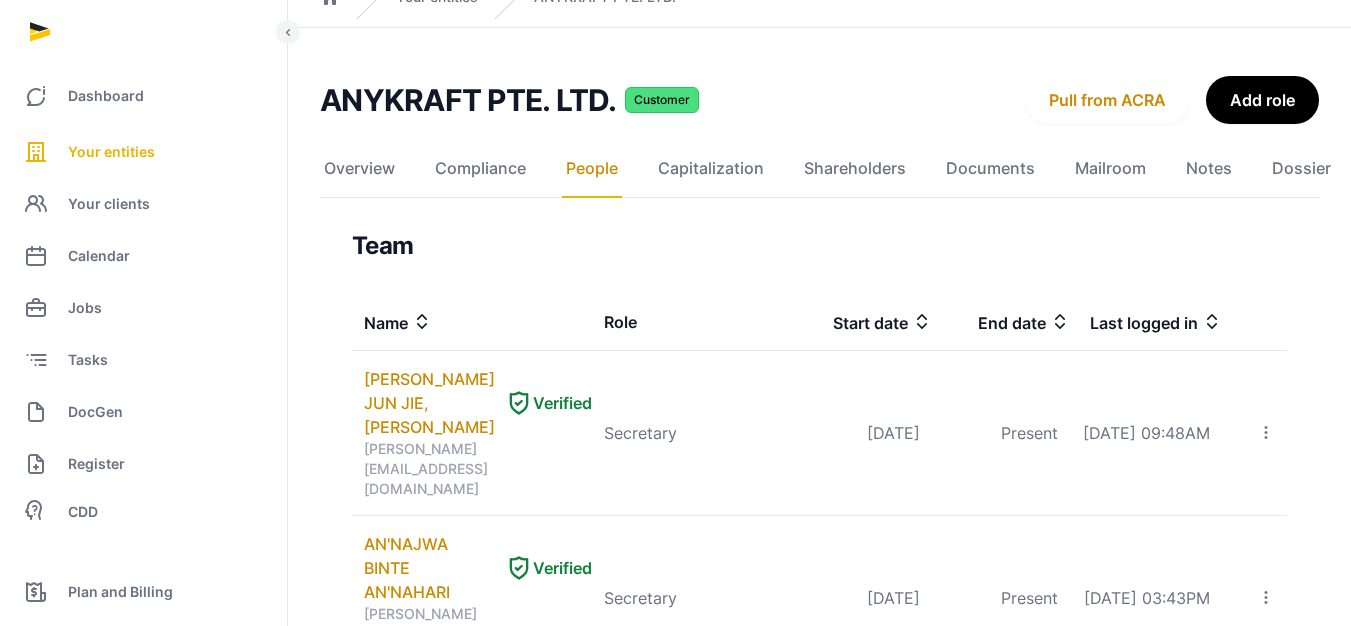 scroll, scrollTop: 0, scrollLeft: 0, axis: both 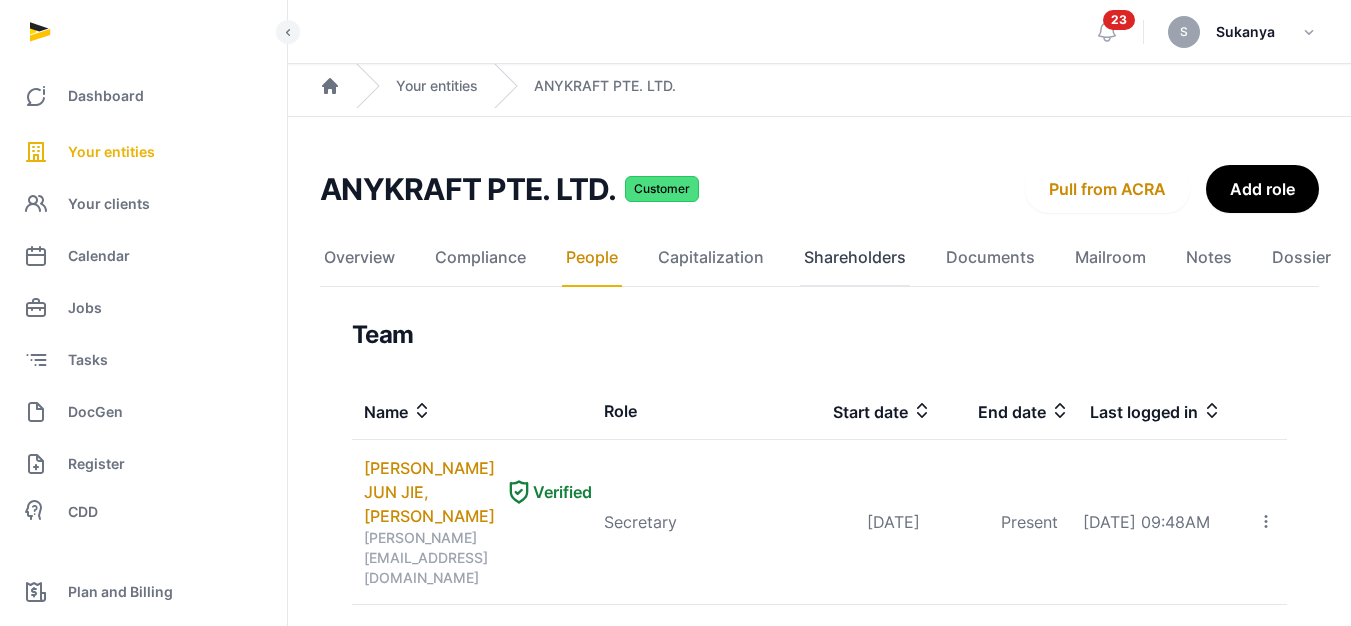 click on "Shareholders" 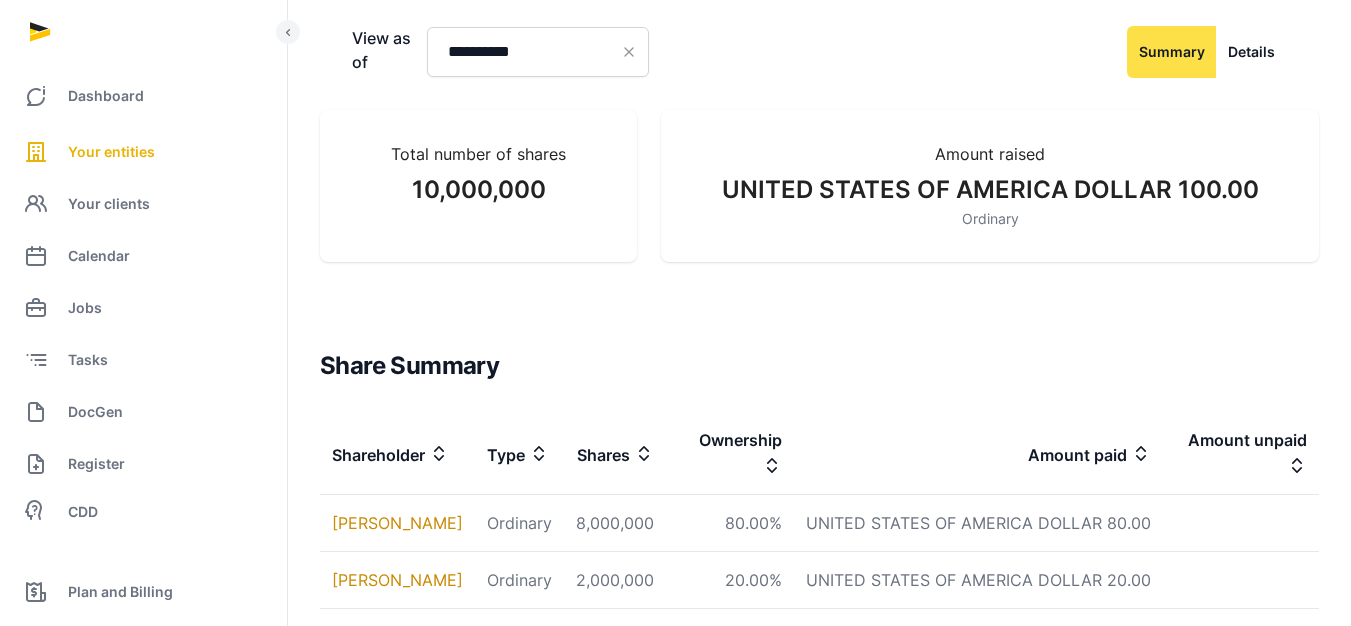 scroll, scrollTop: 300, scrollLeft: 0, axis: vertical 